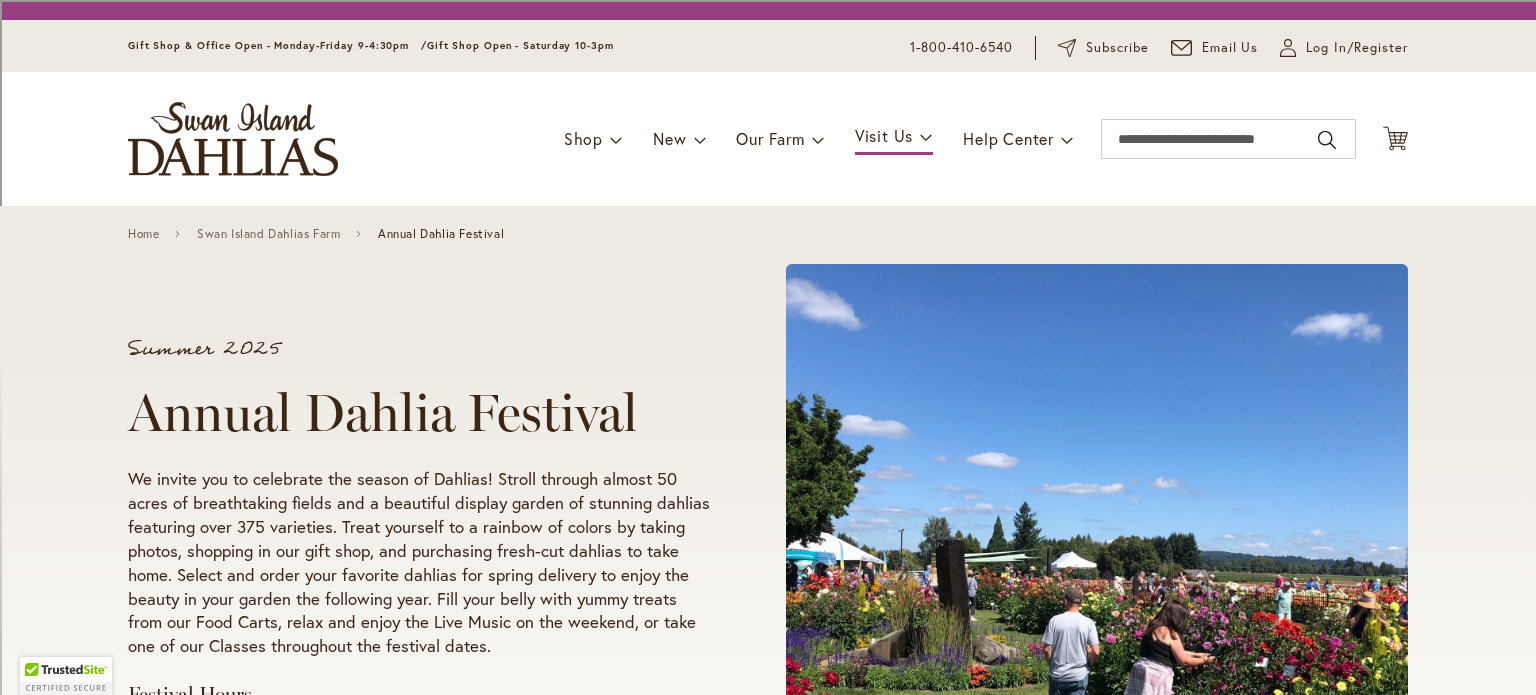 scroll, scrollTop: 0, scrollLeft: 0, axis: both 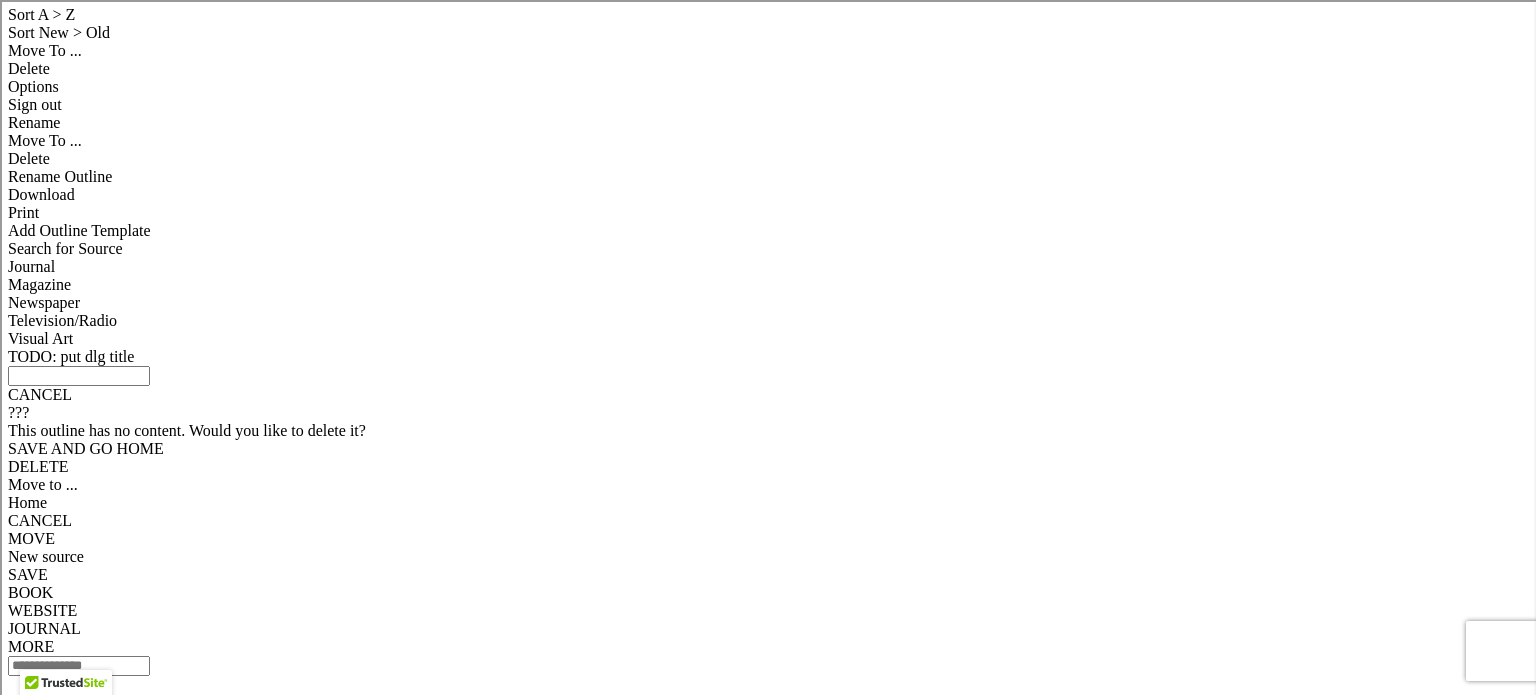 click on "View Events Calendar" at bounding box center (258, -427) 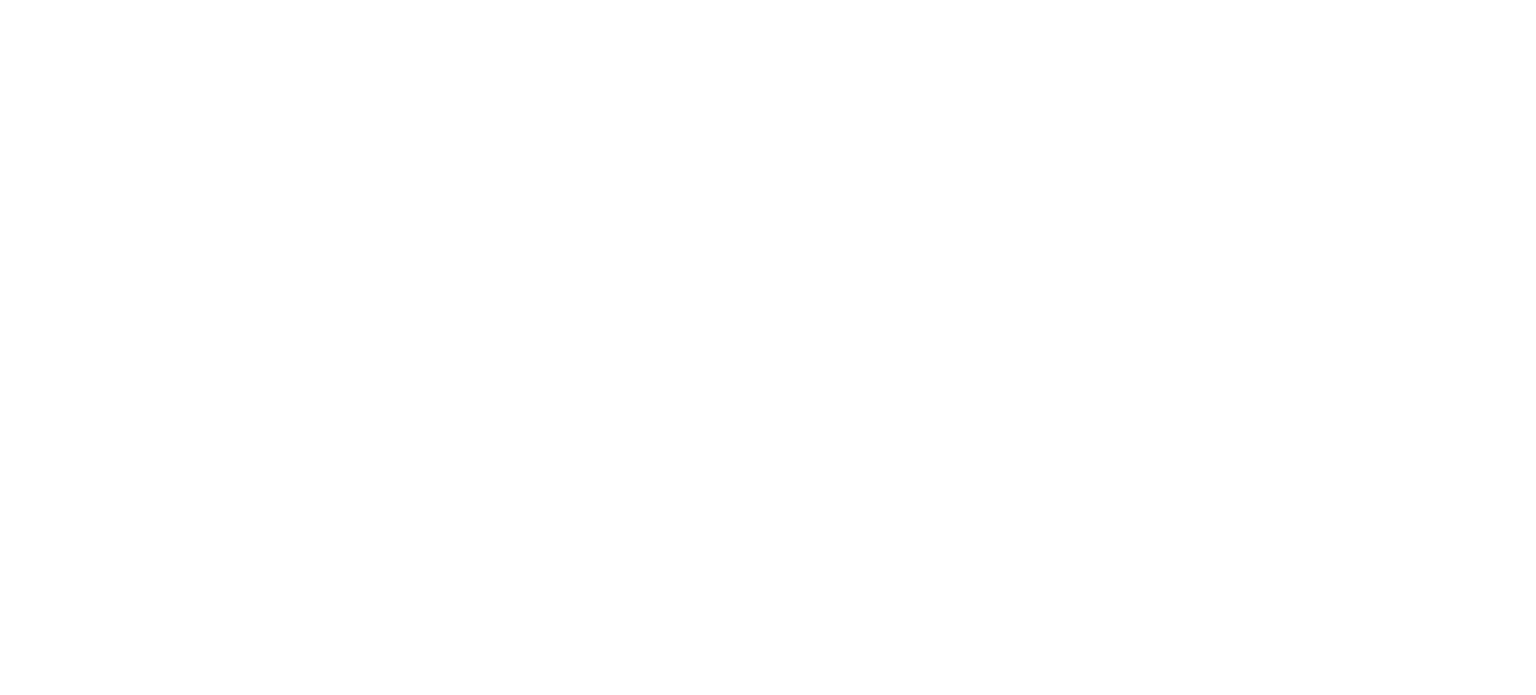 scroll, scrollTop: 0, scrollLeft: 0, axis: both 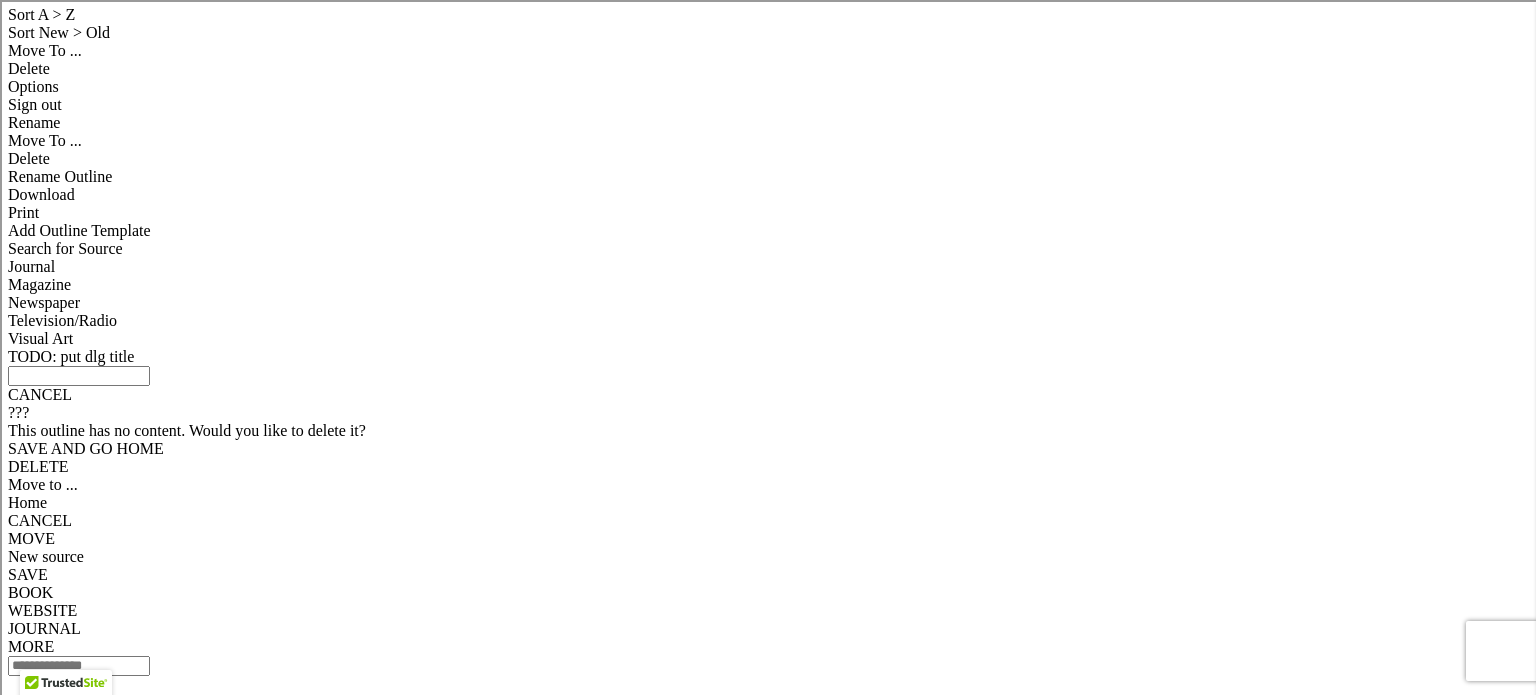 click on "Skip to Content
Gift Shop & Office Open - Monday-Friday 9-4:30pm   /    Gift Shop Open - Saturday 10-3pm
1-800-410-6540
Subscribe
Email Us
My Account
Log In/Register
Toggle Nav
Shop
Dahlia Tubers
Collections
Fresh Cut Dahlias" at bounding box center (768, -439) 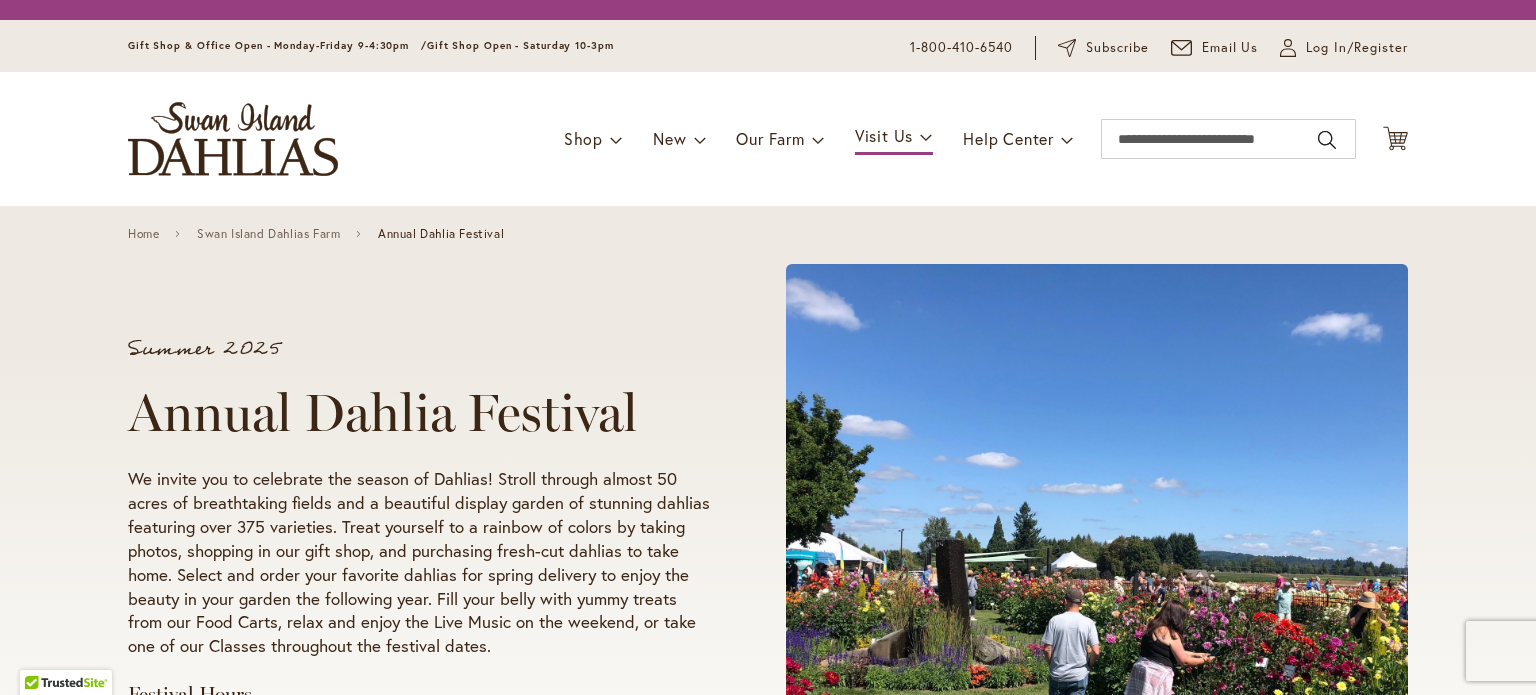 scroll, scrollTop: 0, scrollLeft: 0, axis: both 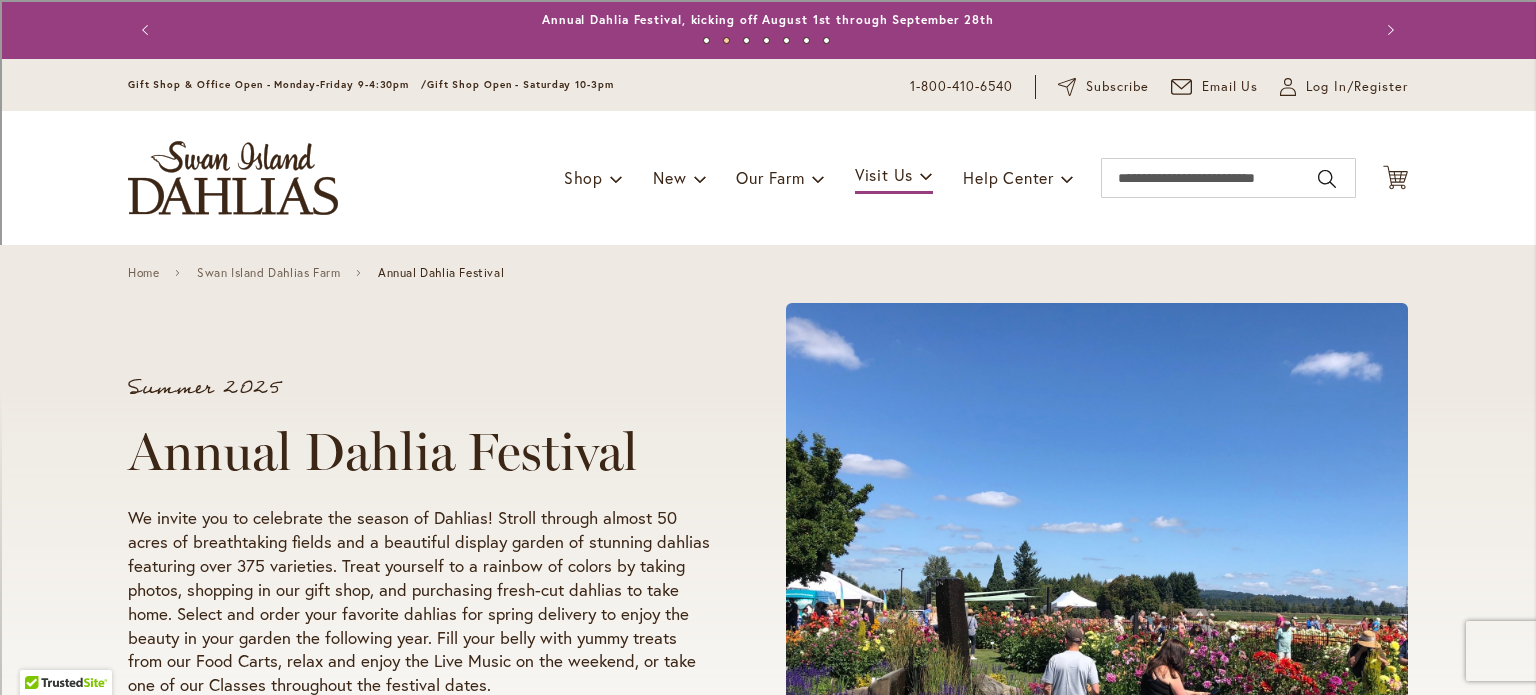 click on "Home       Swan Island Dahlias Farm     Annual Dahlia Festival" at bounding box center [768, 272] 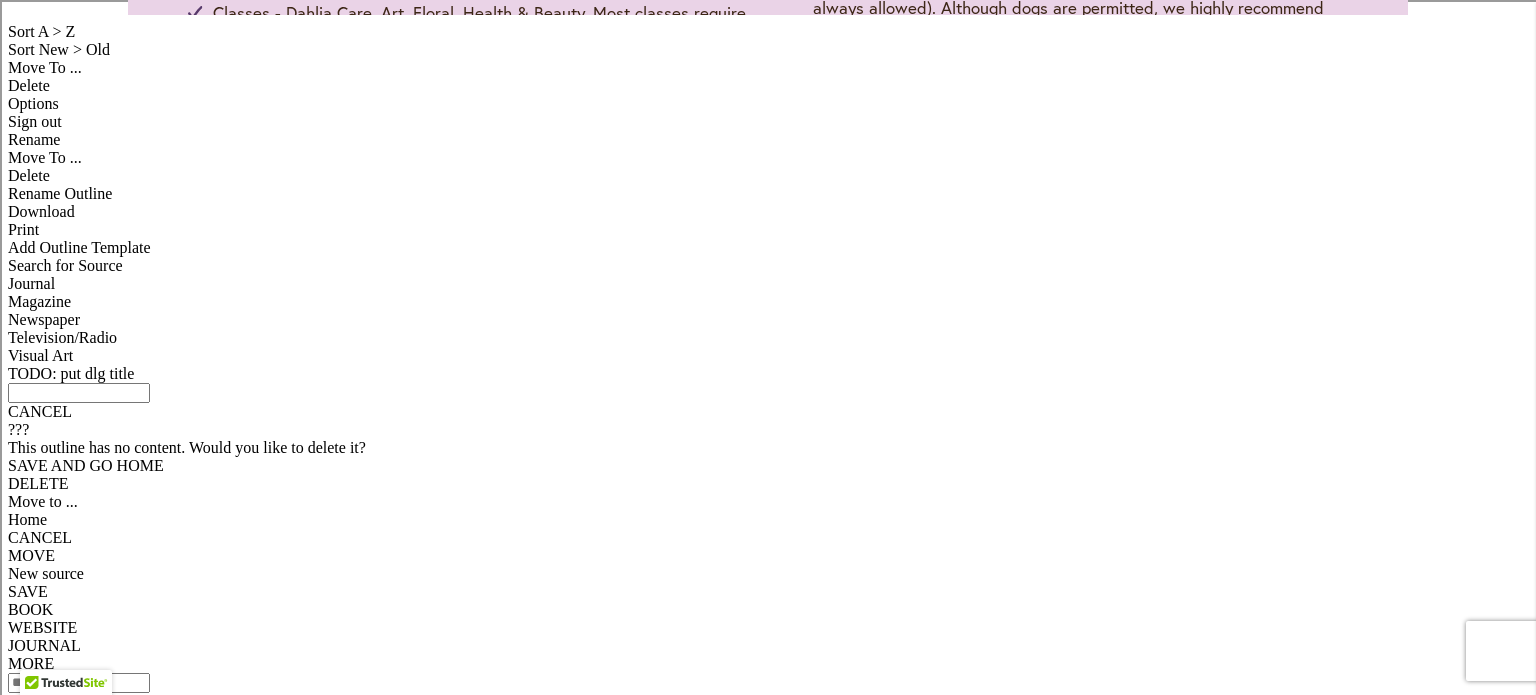scroll, scrollTop: 688, scrollLeft: 0, axis: vertical 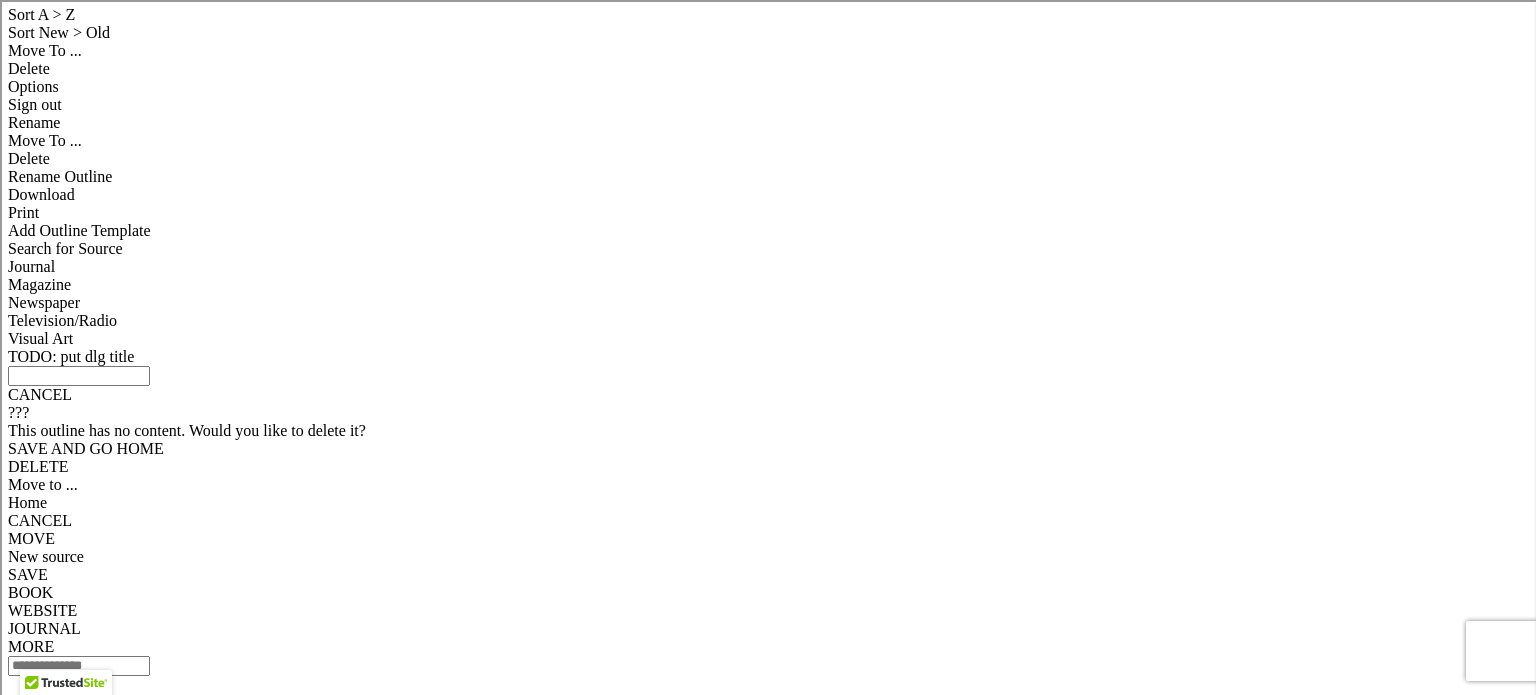 click on "Dahlia Run" at bounding box center (831, -292) 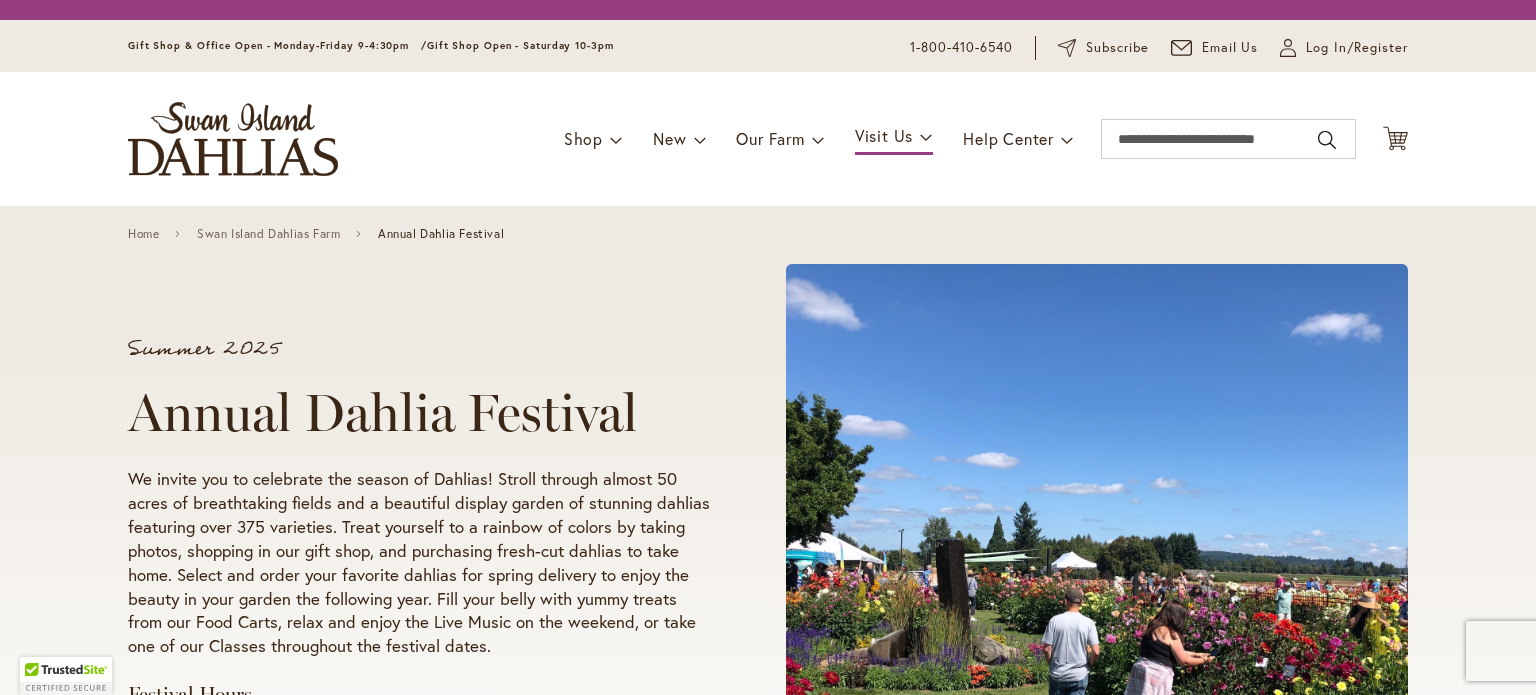 scroll, scrollTop: 0, scrollLeft: 0, axis: both 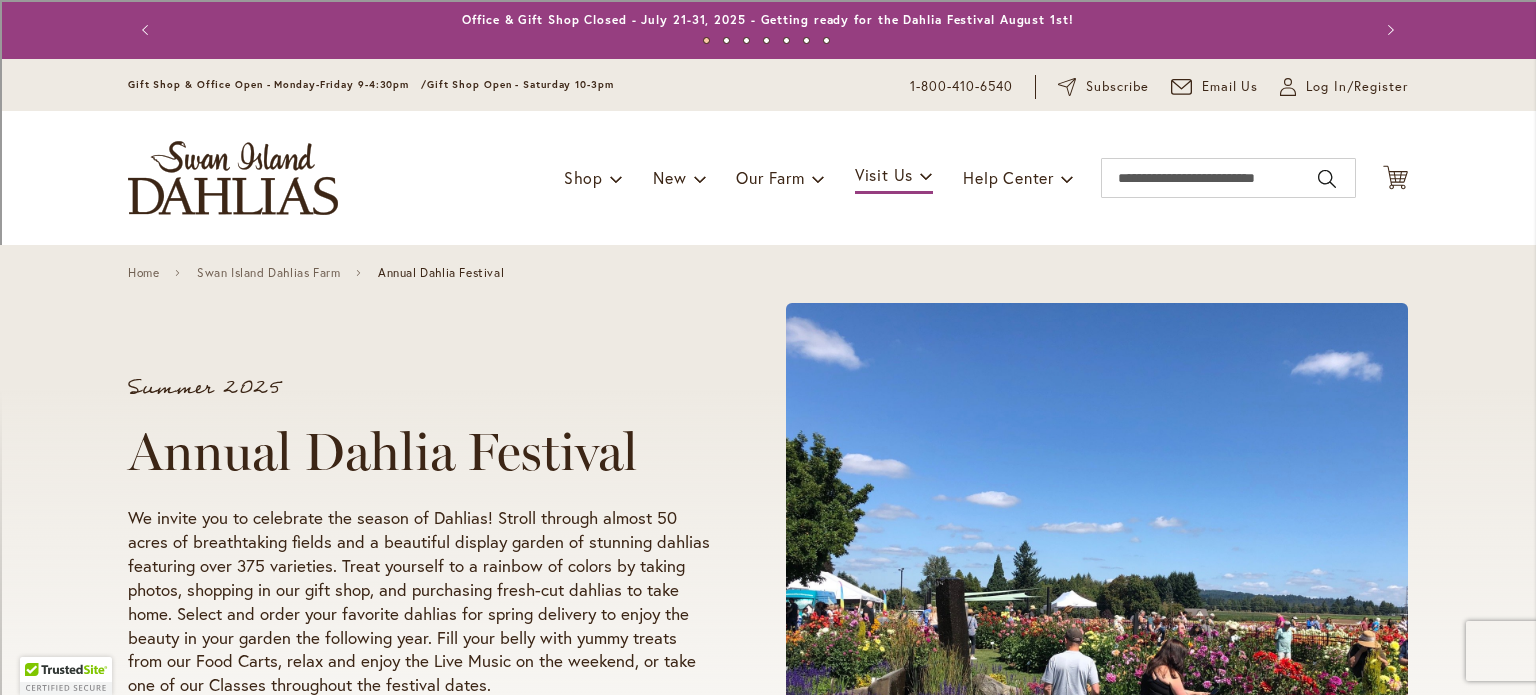 click on "Summer 2025
Annual Dahlia Festival
We invite you to celebrate the season of Dahlias! Stroll through almost 50 acres of breathtaking fields and a beautiful display garden of stunning dahlias featuring over 375 varieties. Treat yourself to a rainbow of colors by taking photos, shopping in our gift shop, and purchasing fresh-cut dahlias to take home. Select and order your favorite dahlias for spring delivery to enjoy the beauty in your garden the following year. Fill your belly with yummy treats from our Food Carts, relax and enjoy the Live Music on the weekend, or take one of our Classes throughout the festival dates.
Festival Hours
August - September Every Wednesday - Sunday & Labor Day 9:00 am to 5:30 pm" at bounding box center (768, 603) 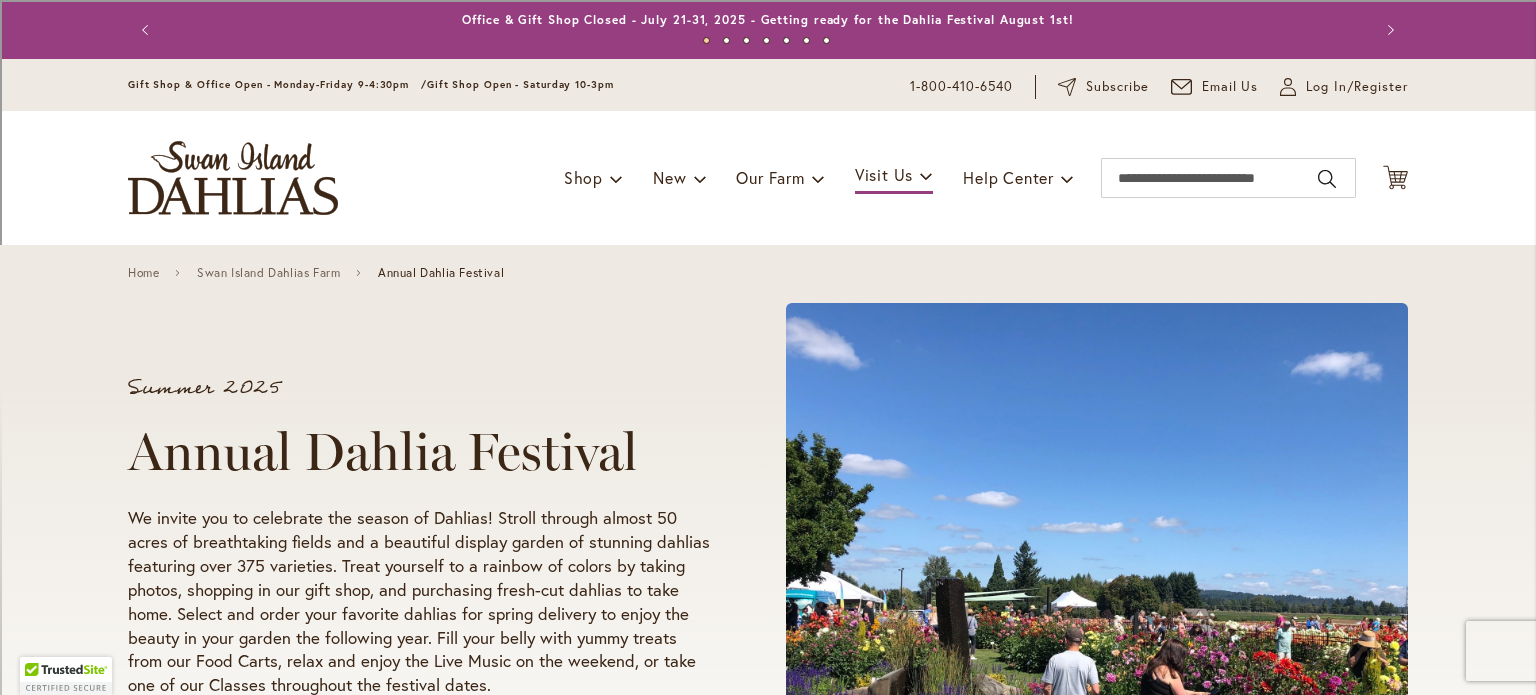 click on "Summer 2025
Annual Dahlia Festival
We invite you to celebrate the season of Dahlias! Stroll through almost 50 acres of breathtaking fields and a beautiful display garden of stunning dahlias featuring over 375 varieties. Treat yourself to a rainbow of colors by taking photos, shopping in our gift shop, and purchasing fresh-cut dahlias to take home. Select and order your favorite dahlias for spring delivery to enjoy the beauty in your garden the following year. Fill your belly with yummy treats from our Food Carts, relax and enjoy the Live Music on the weekend, or take one of our Classes throughout the festival dates.
Festival Hours
August - September Every Wednesday - Sunday & Labor Day 9:00 am to 5:30 pm" at bounding box center [768, 603] 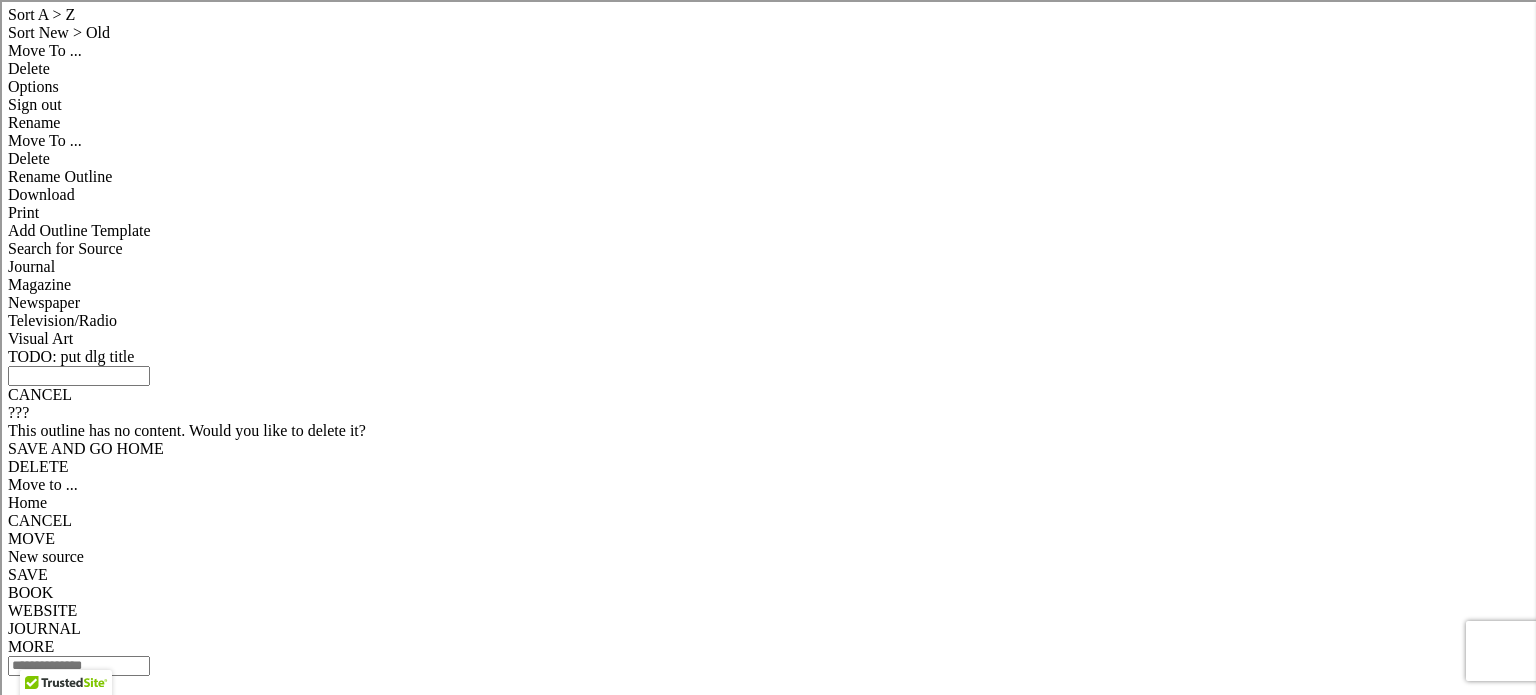 scroll, scrollTop: 1283, scrollLeft: 0, axis: vertical 